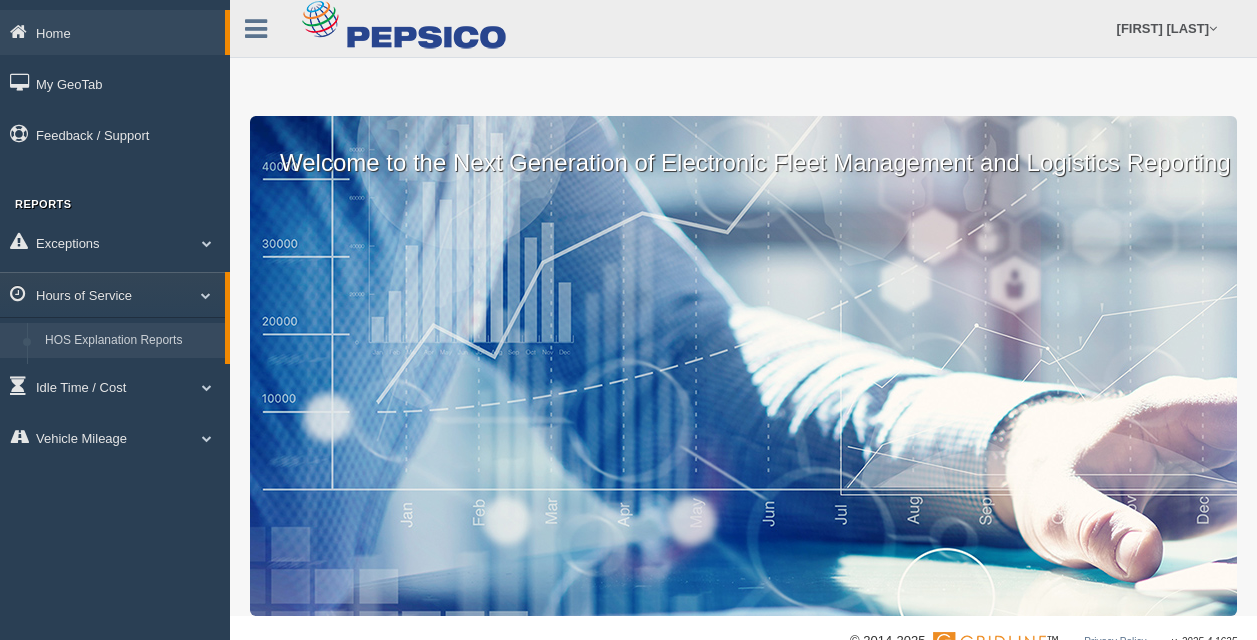 scroll, scrollTop: 0, scrollLeft: 0, axis: both 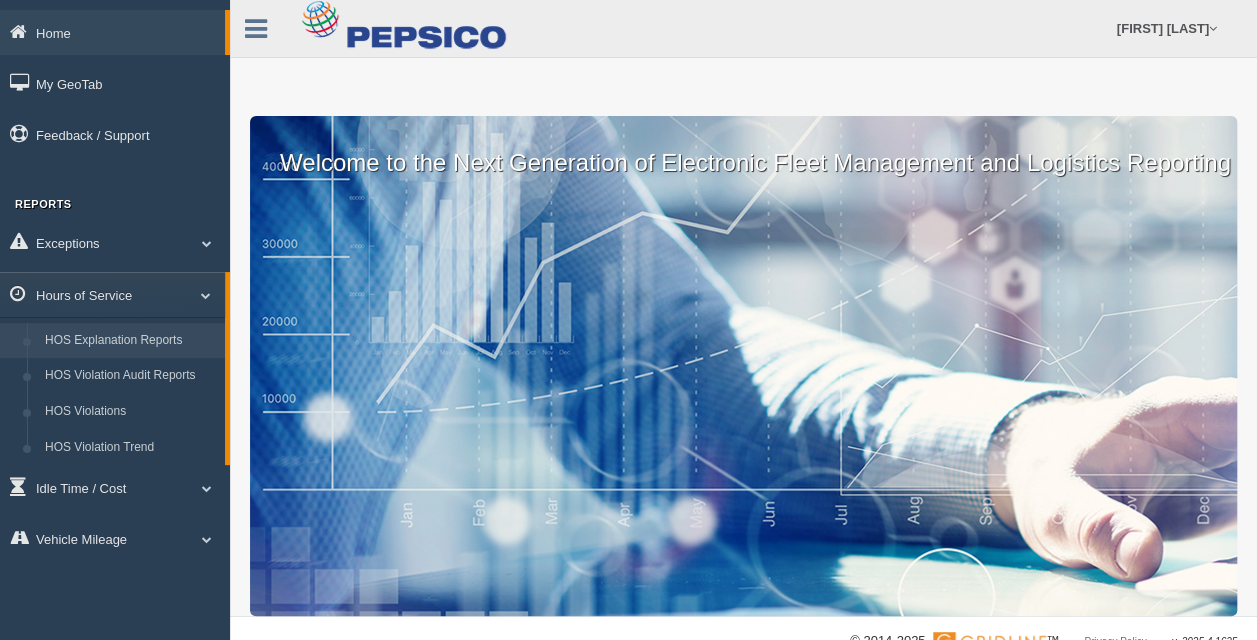 click on "HOS Explanation Reports" at bounding box center [130, 341] 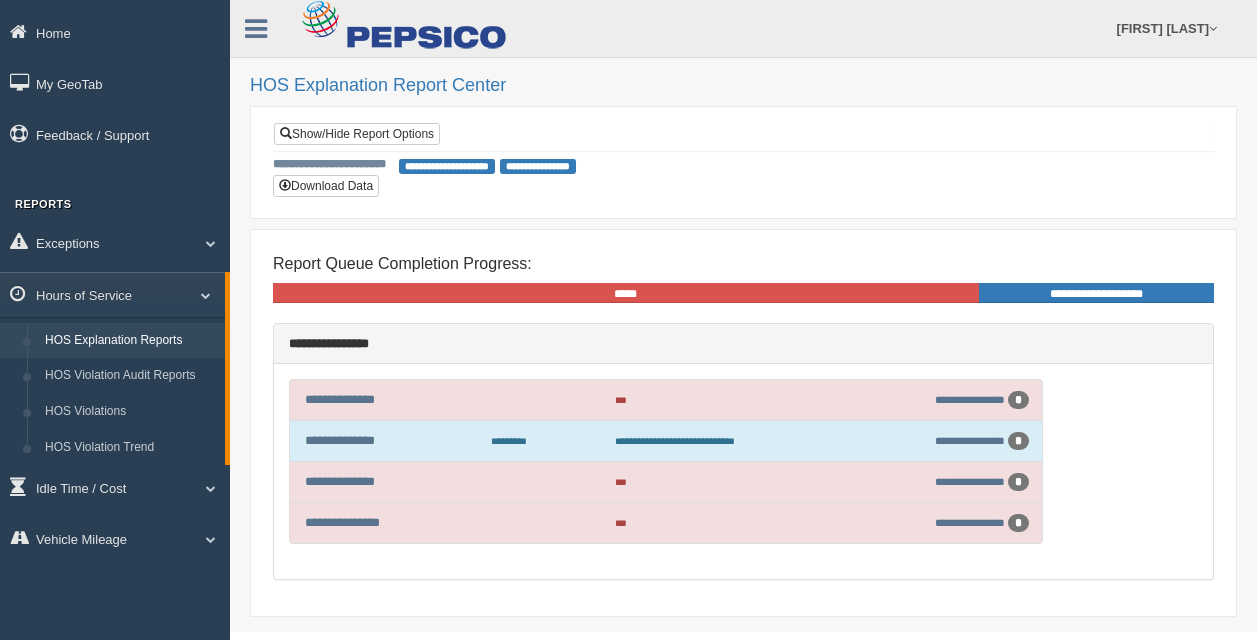 scroll, scrollTop: 0, scrollLeft: 0, axis: both 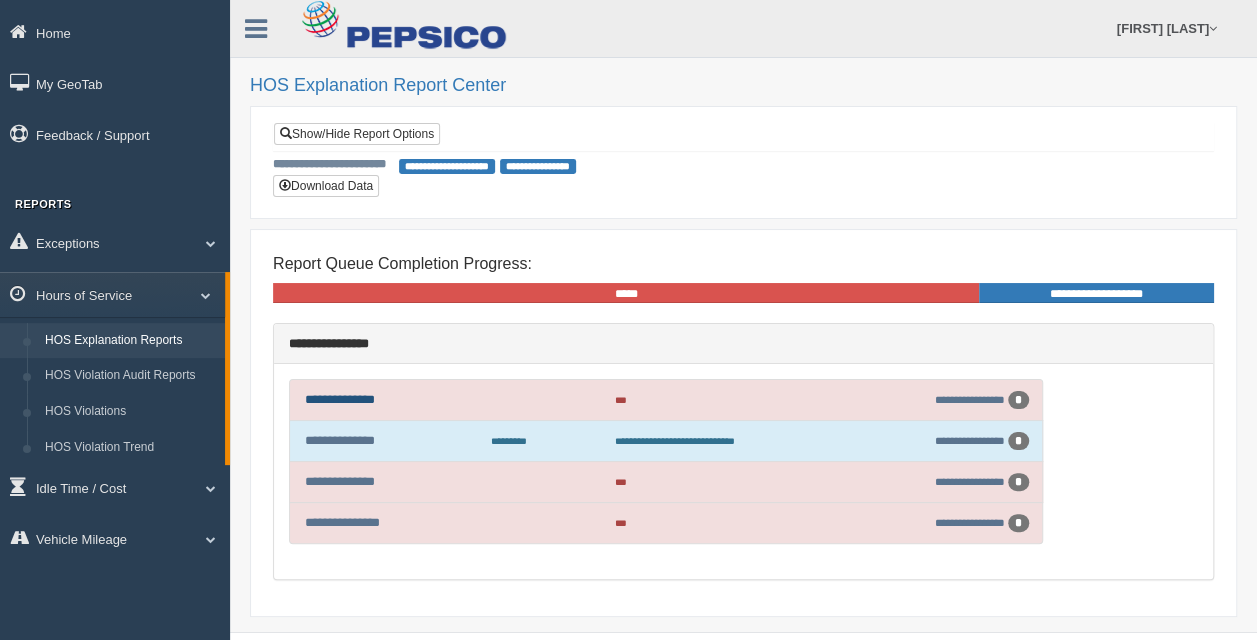 click on "**********" at bounding box center [340, 399] 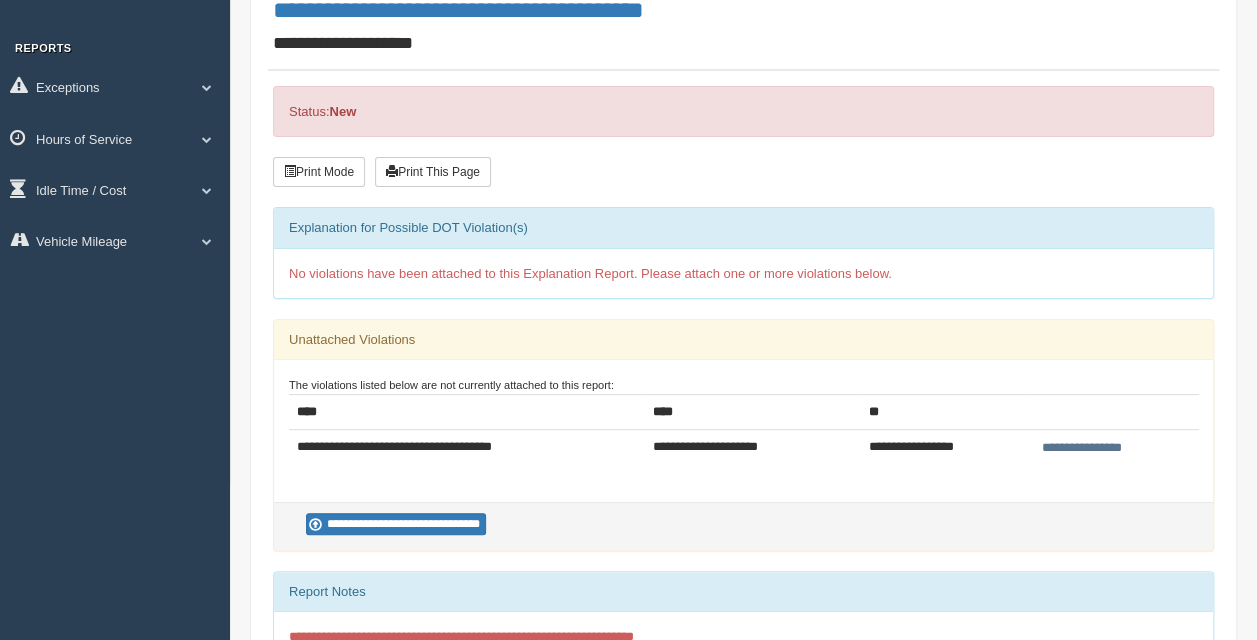 scroll, scrollTop: 0, scrollLeft: 0, axis: both 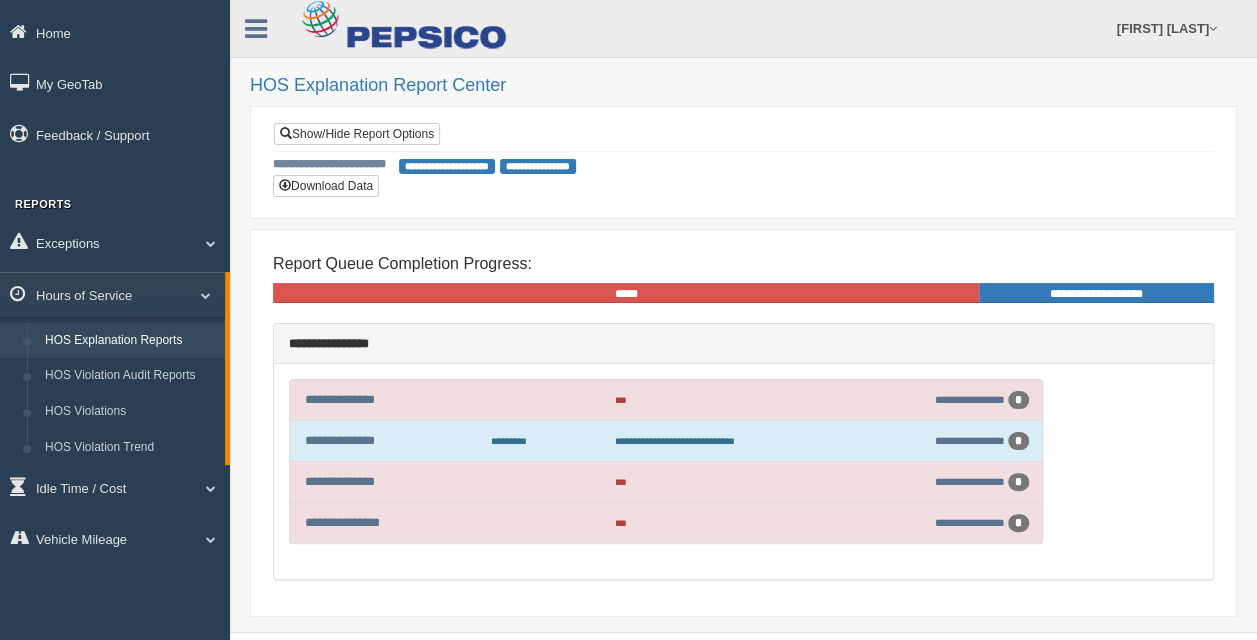 click on "**********" at bounding box center (447, 166) 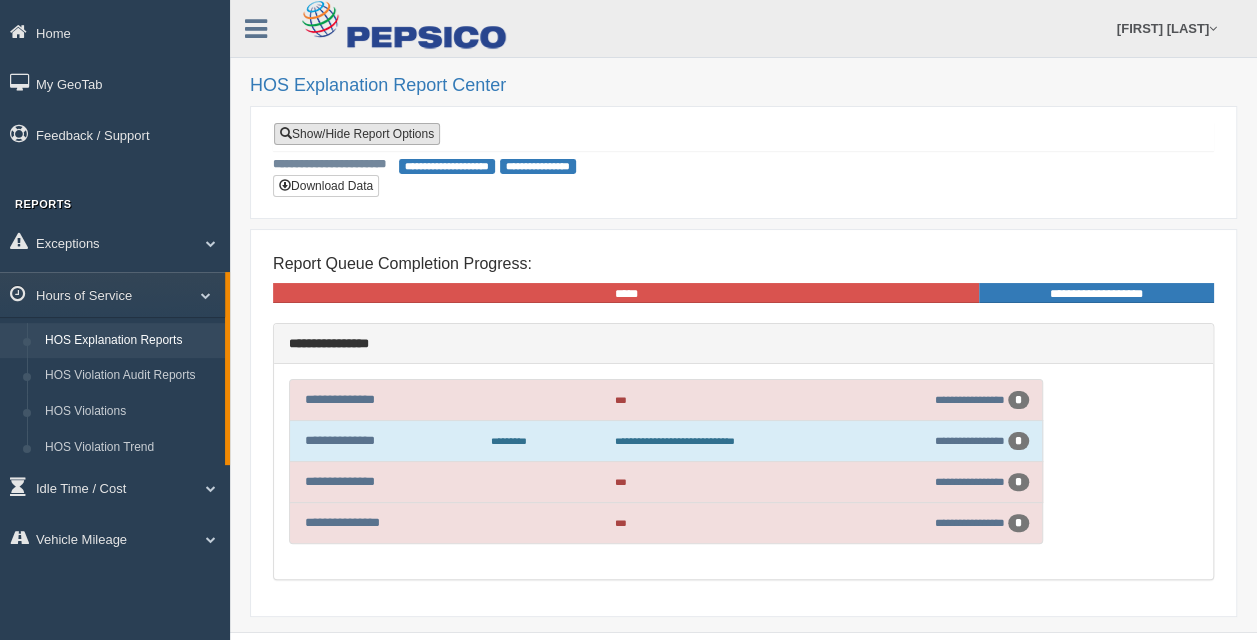 click on "Show/Hide Report Options" at bounding box center [357, 134] 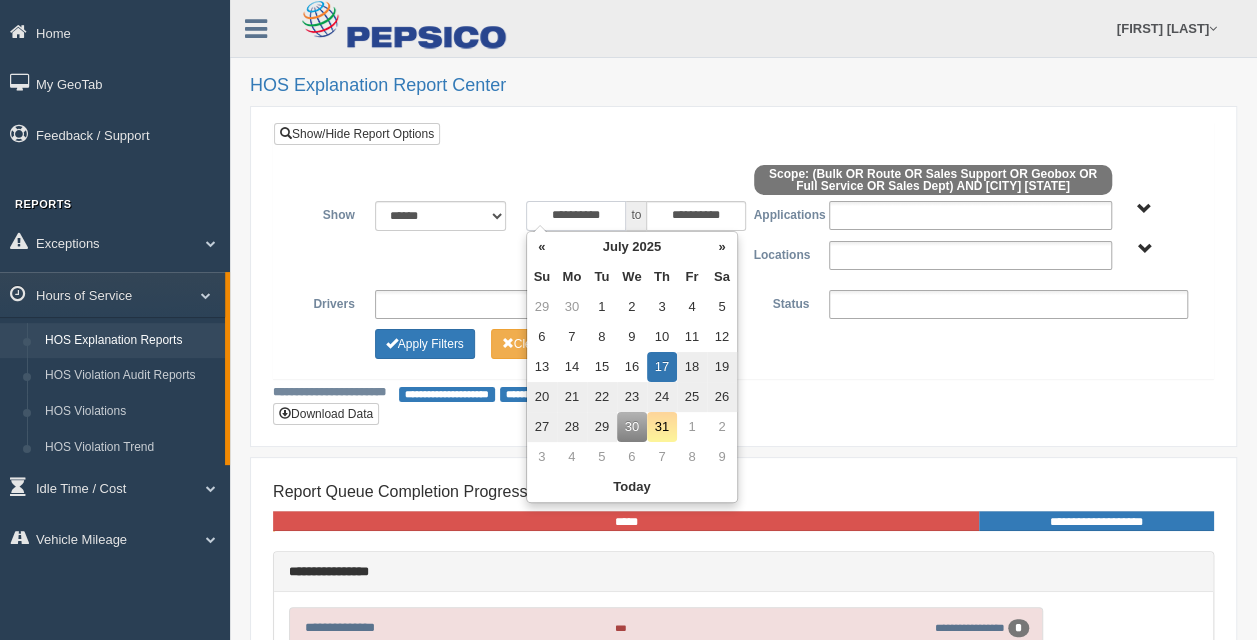 click on "**********" at bounding box center (576, 216) 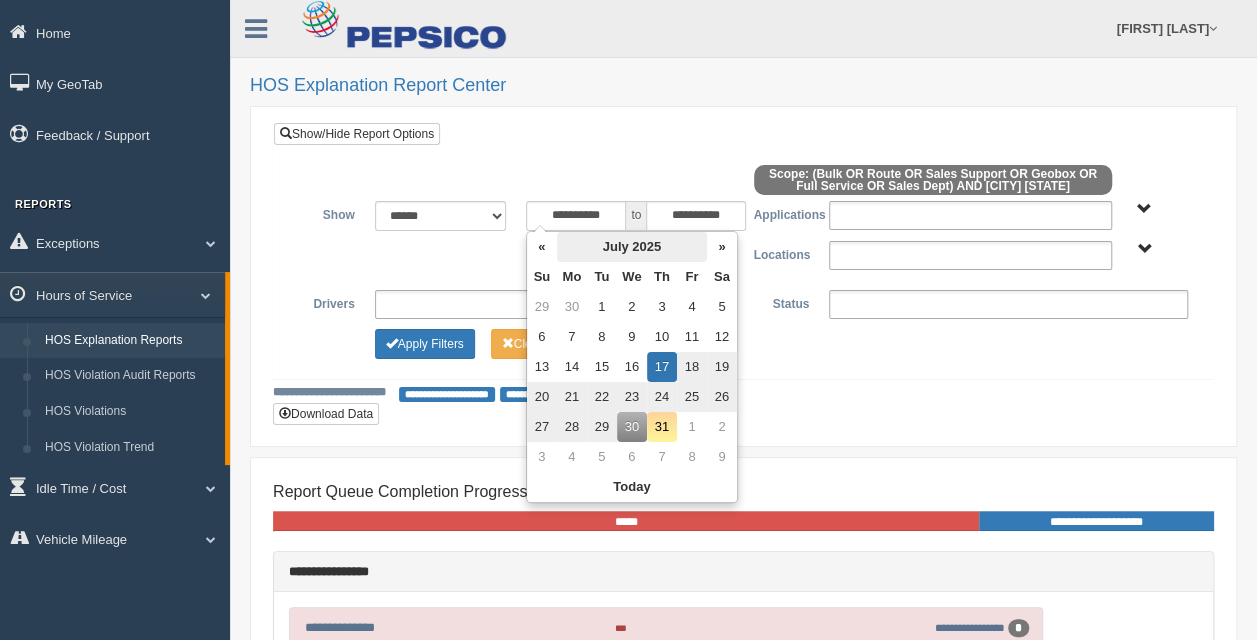 click on "July 2025" at bounding box center [632, 247] 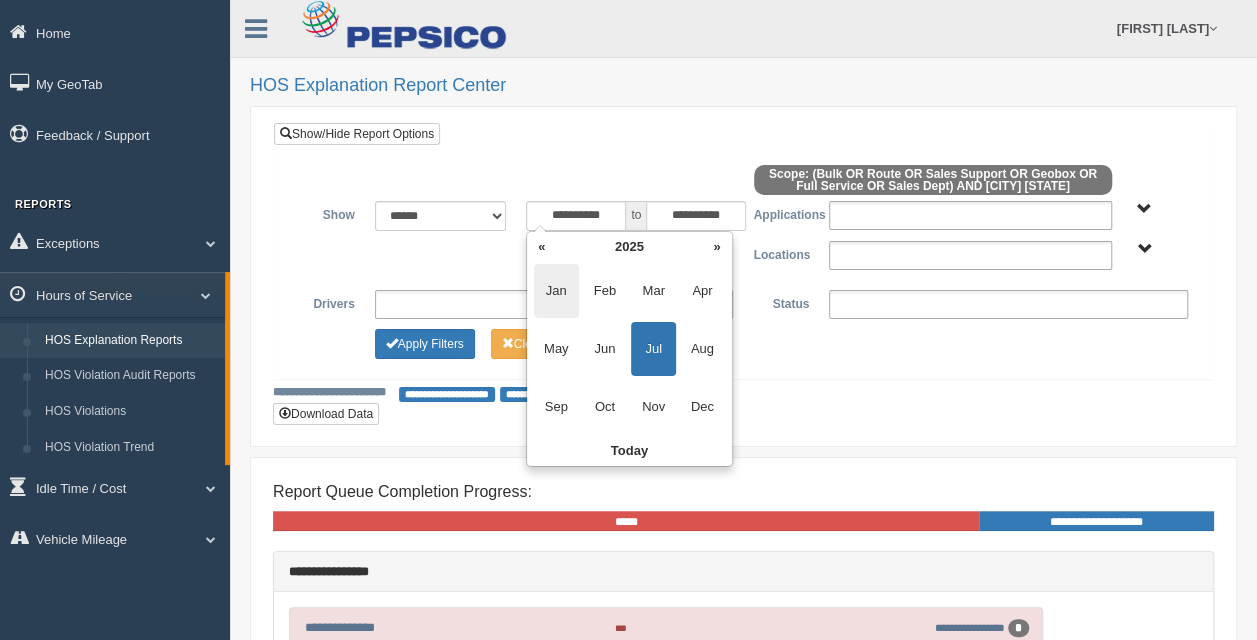 click on "Jan" at bounding box center [556, 291] 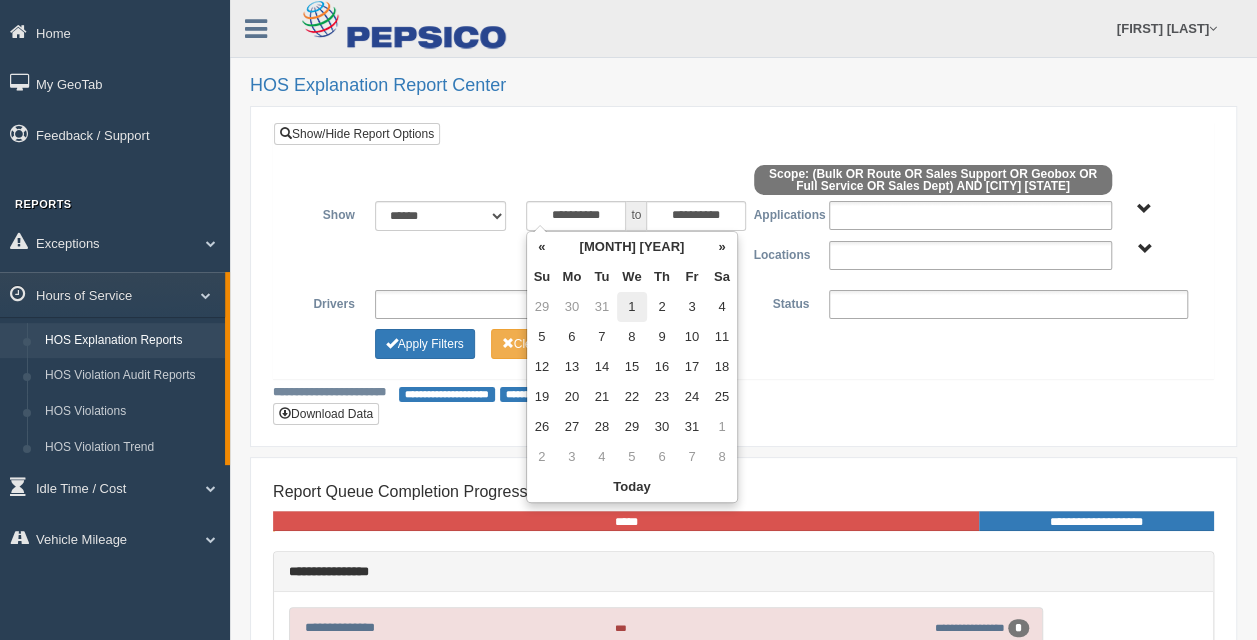 click on "1" at bounding box center [632, 307] 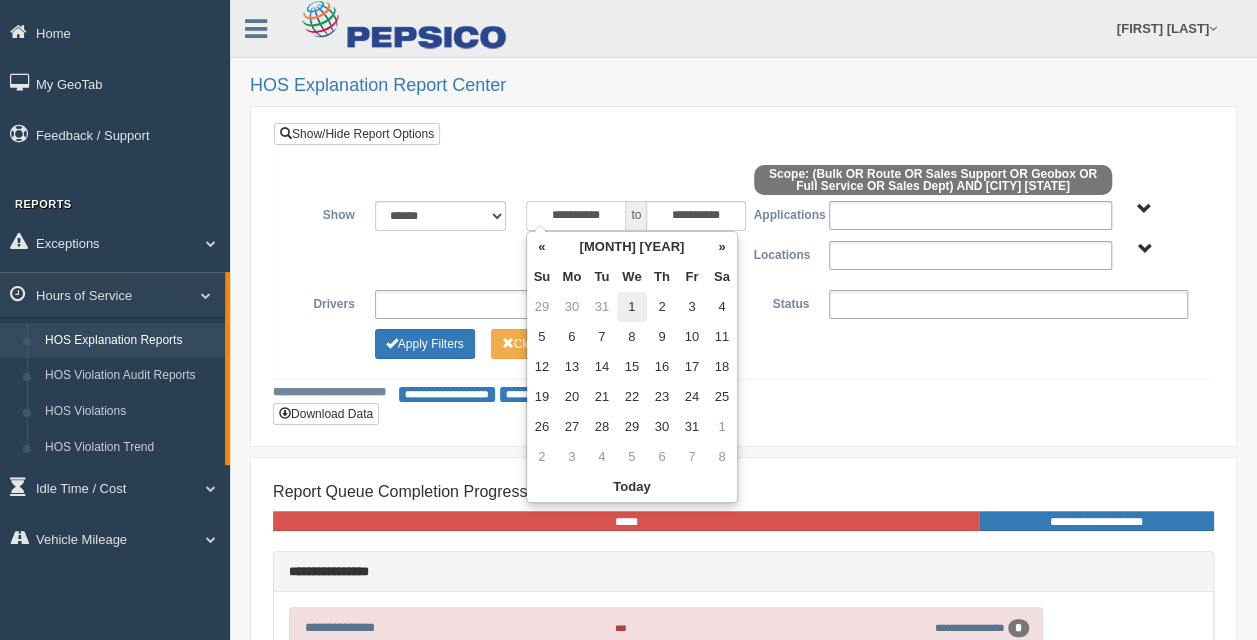 type on "**********" 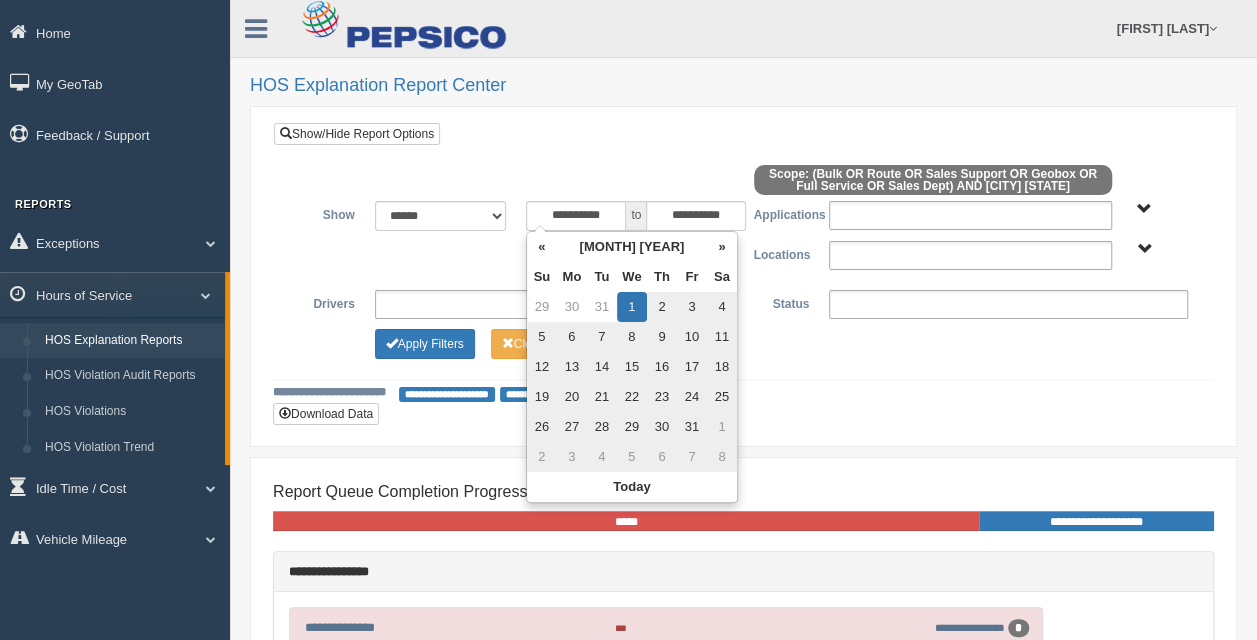 click on "**********" at bounding box center [743, 255] 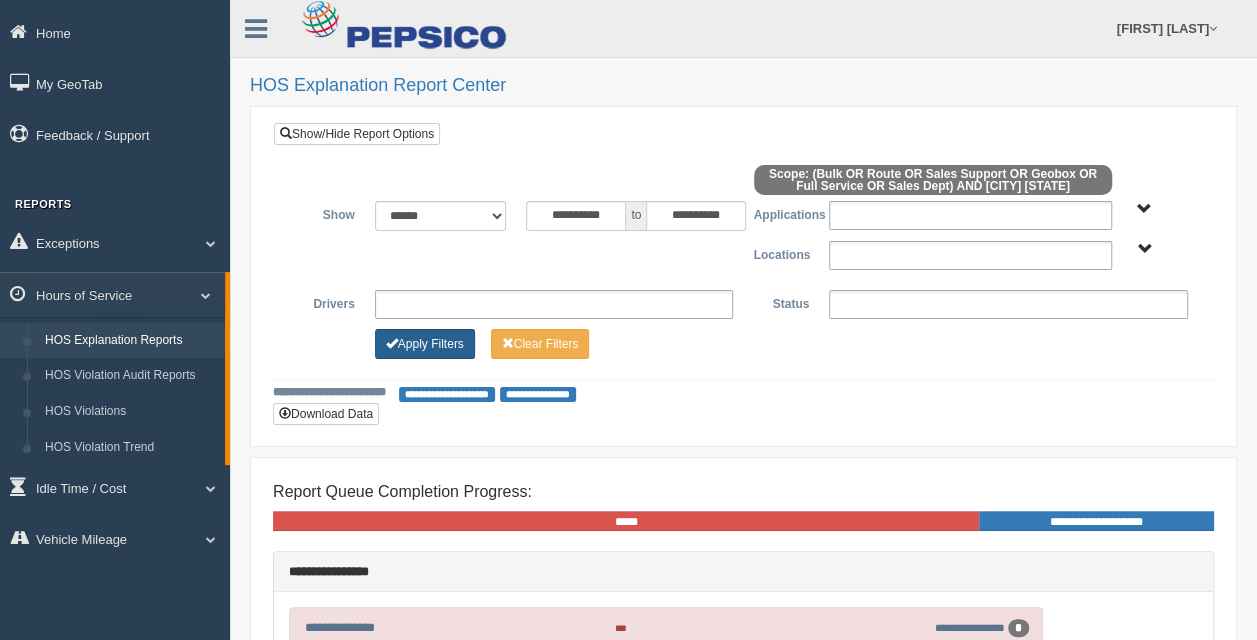 click on "Apply Filters" at bounding box center (425, 344) 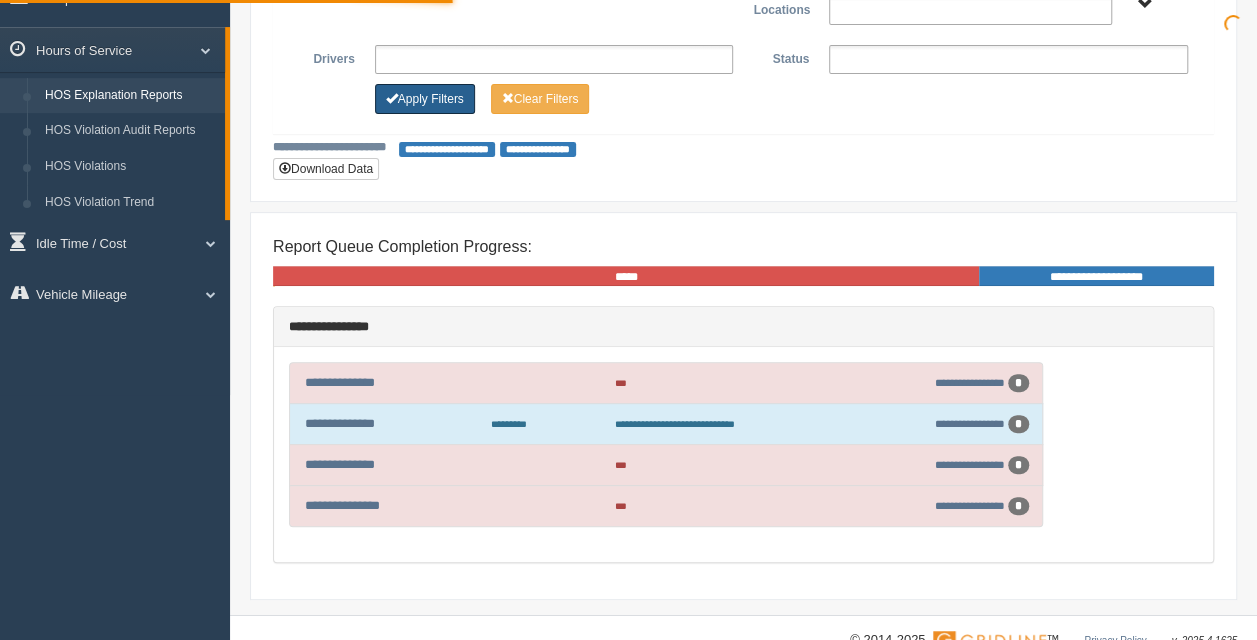 scroll, scrollTop: 280, scrollLeft: 0, axis: vertical 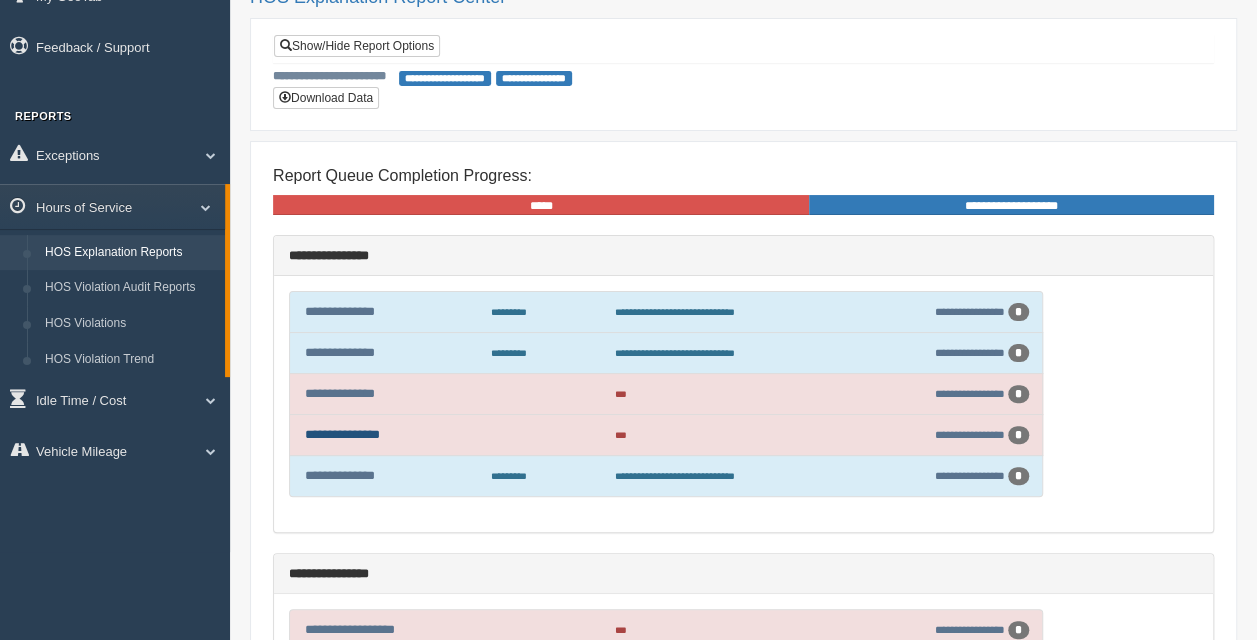 click on "**********" at bounding box center (342, 434) 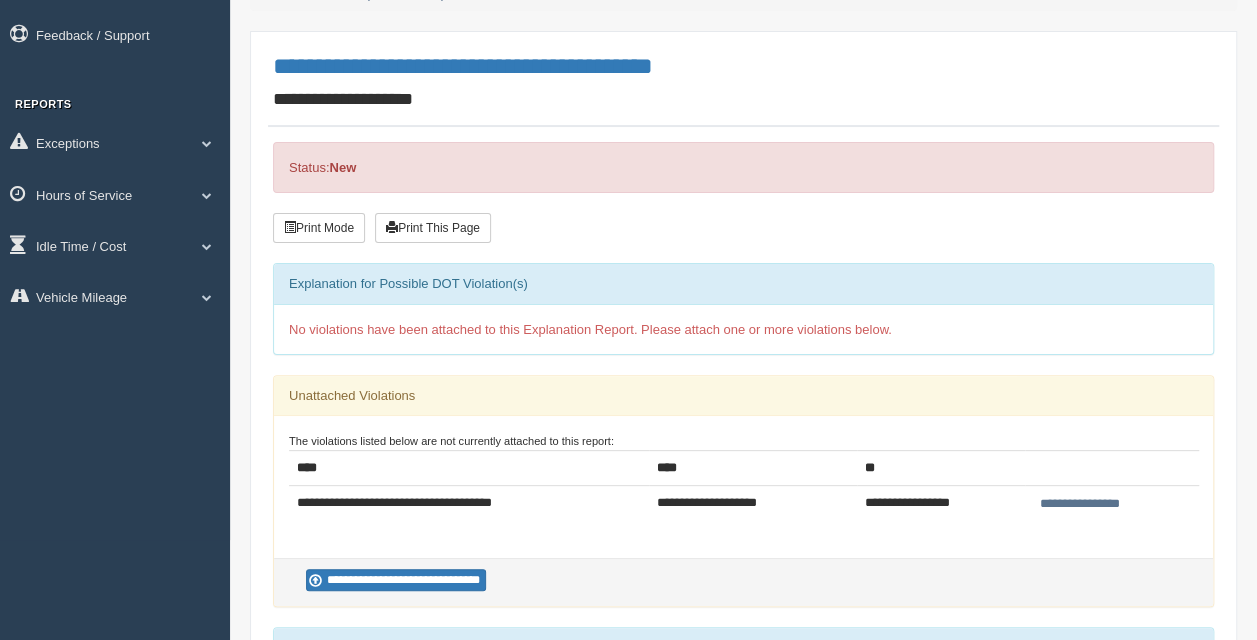 scroll, scrollTop: 0, scrollLeft: 0, axis: both 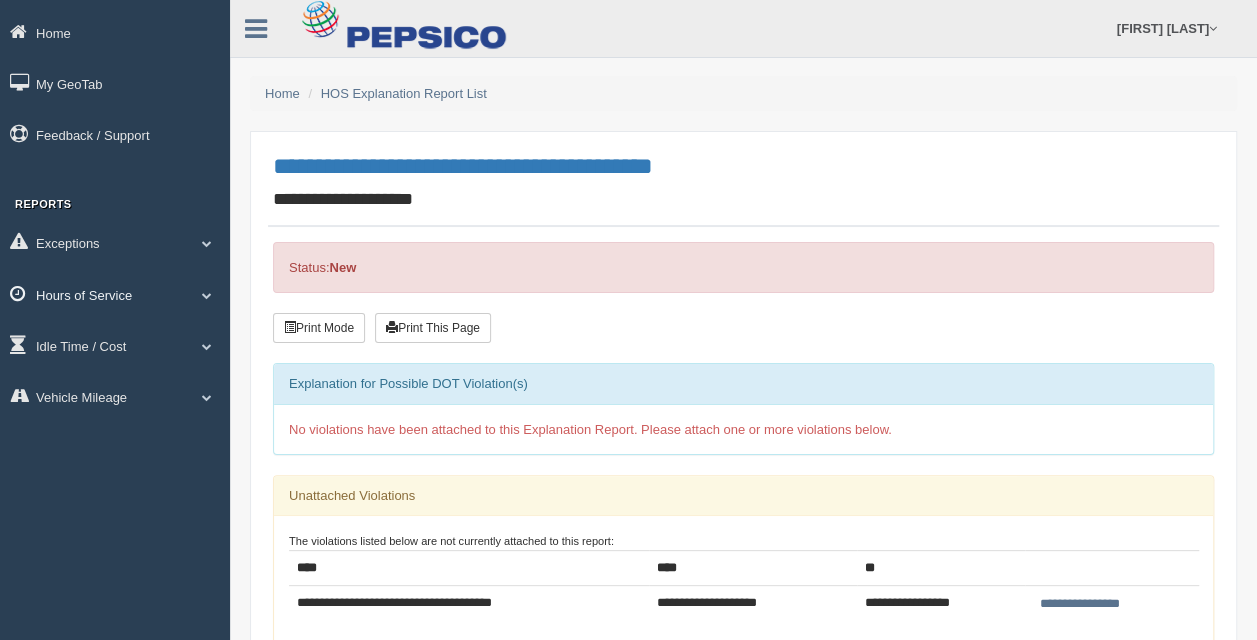 click on "Hours of Service" at bounding box center (115, 294) 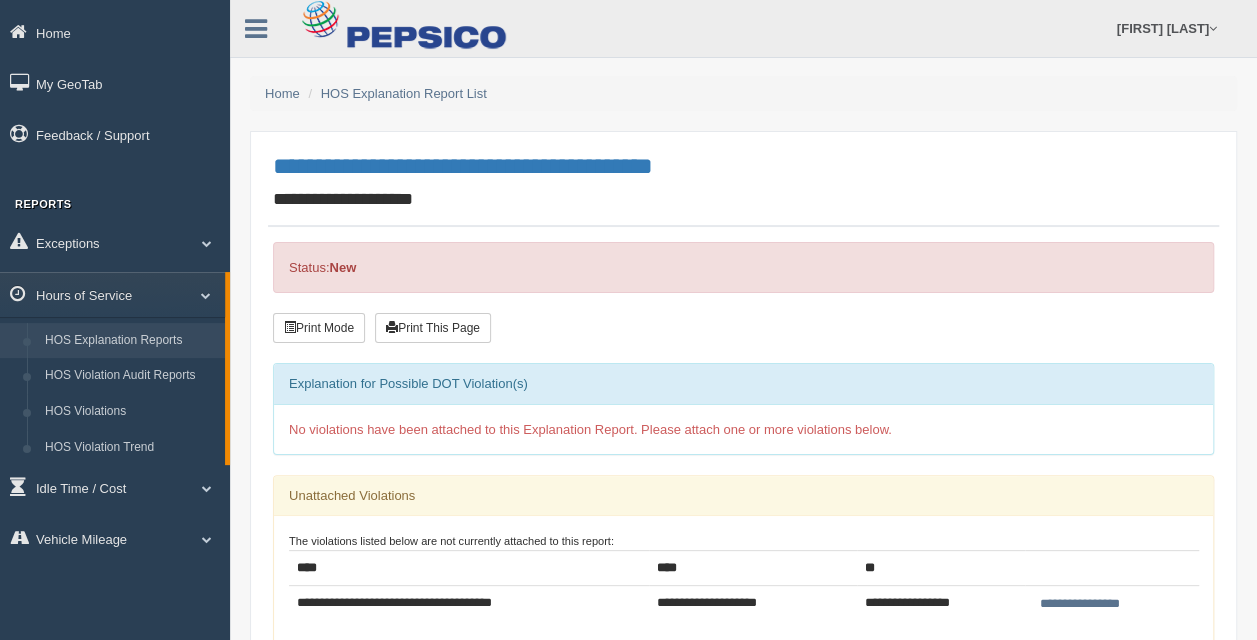 click on "HOS Explanation Reports" at bounding box center [130, 341] 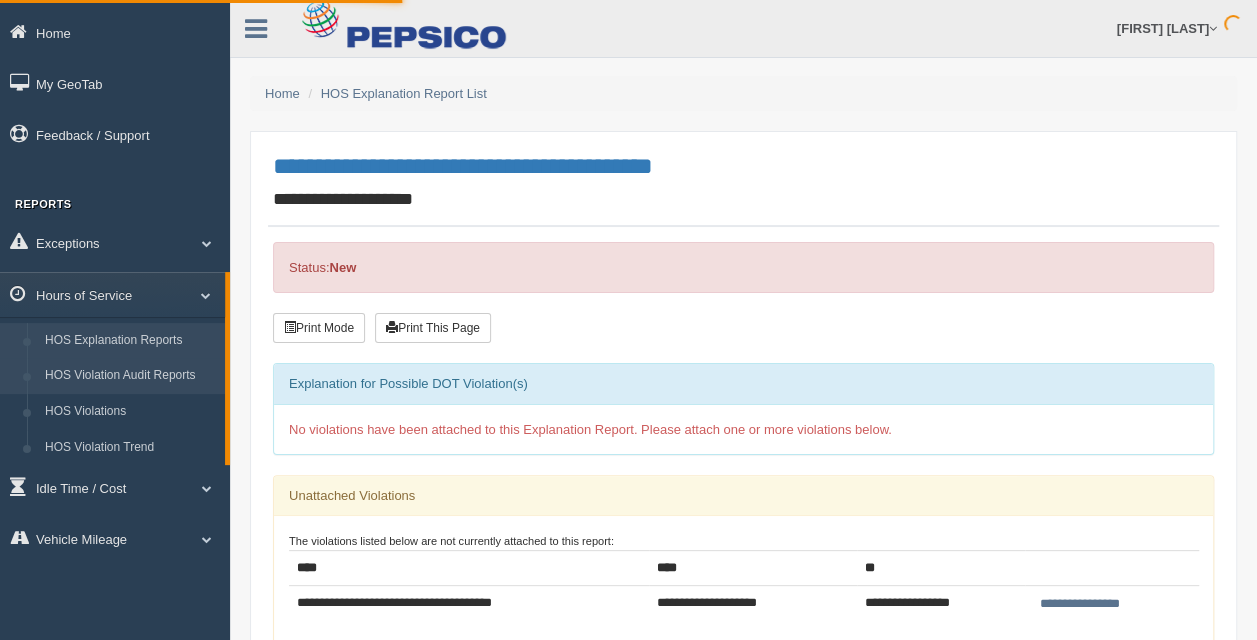 click on "HOS Violation Audit Reports" at bounding box center [130, 376] 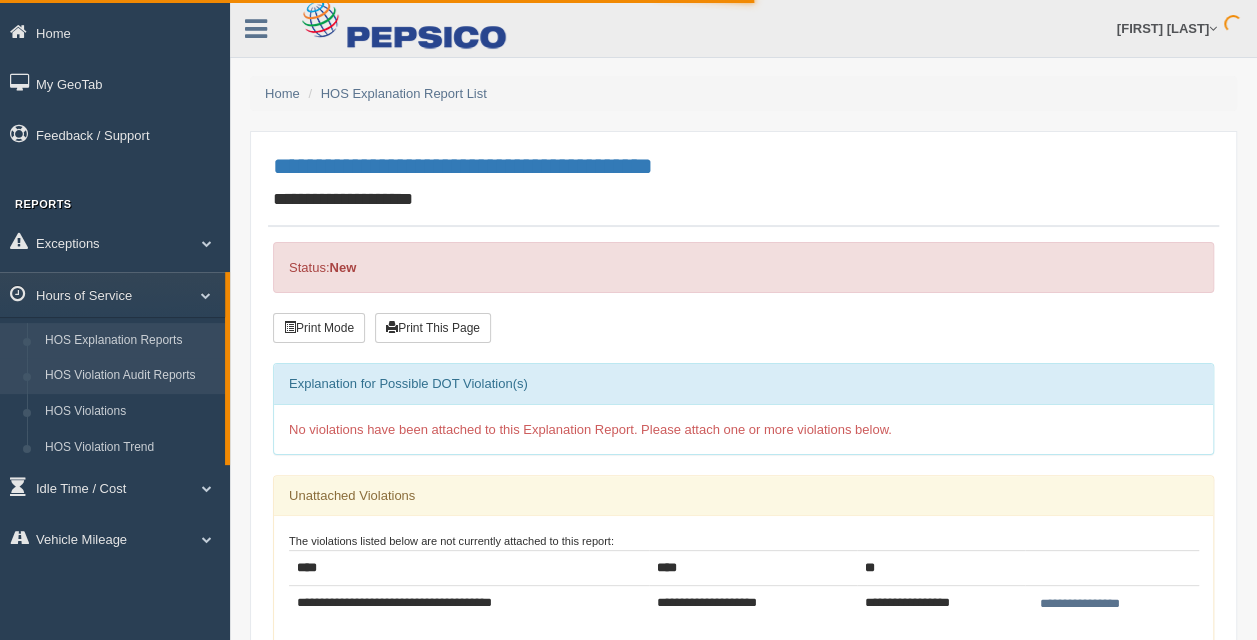 click on "HOS Explanation Reports" at bounding box center (130, 341) 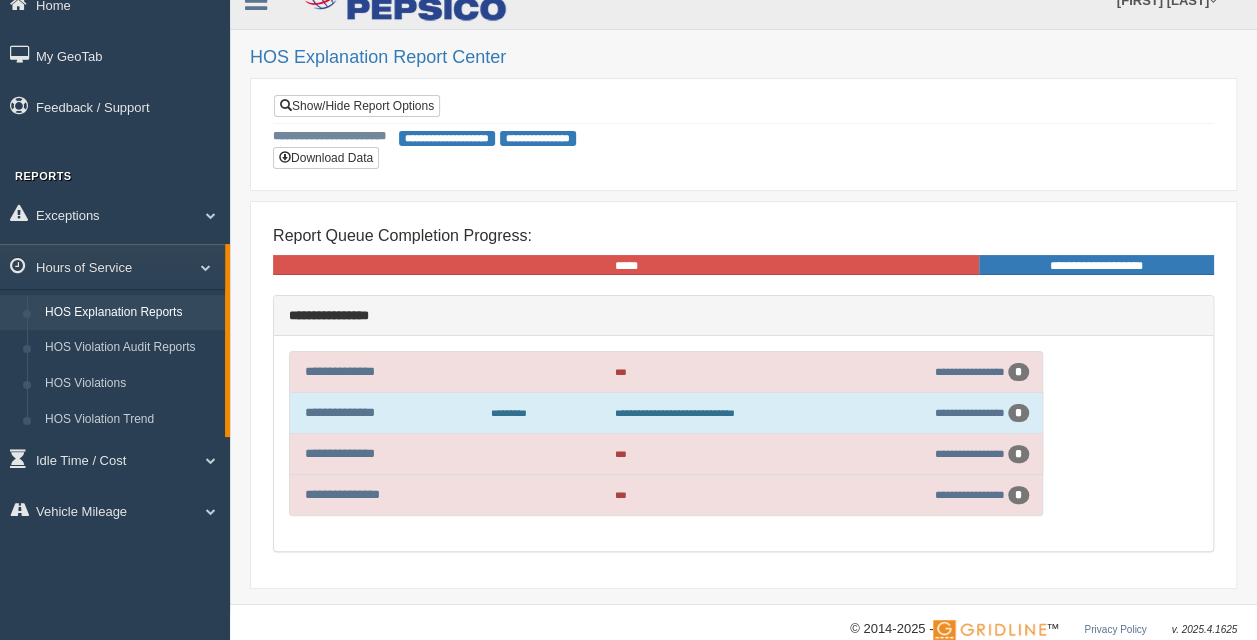 scroll, scrollTop: 54, scrollLeft: 0, axis: vertical 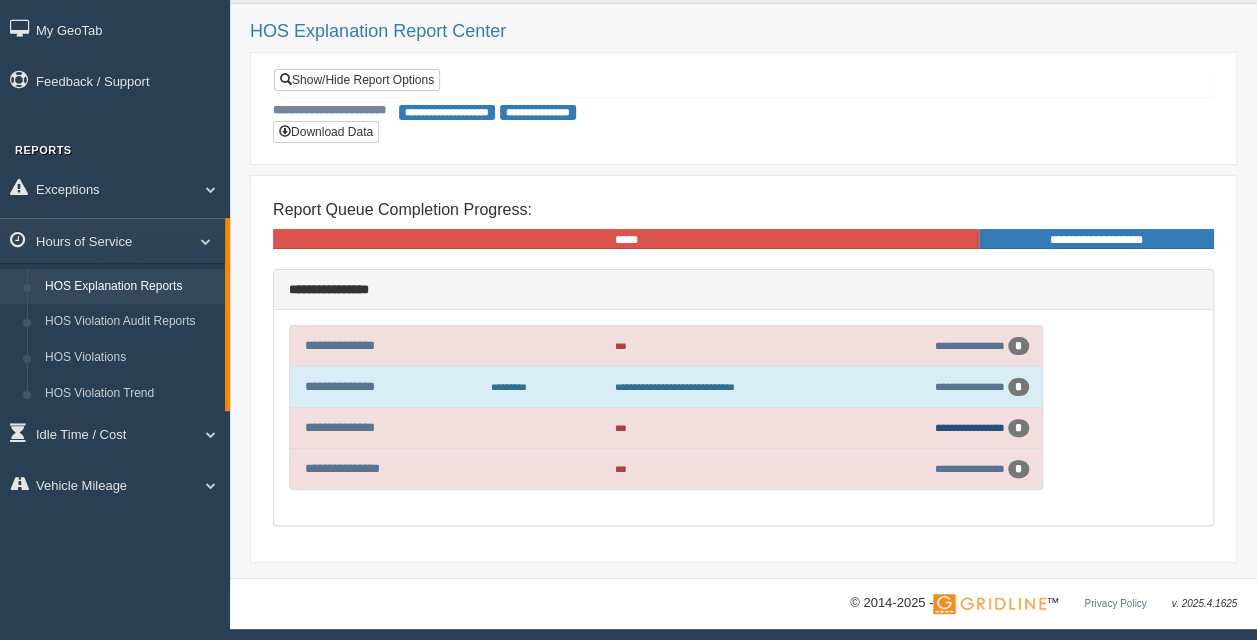 click on "**********" at bounding box center [970, 427] 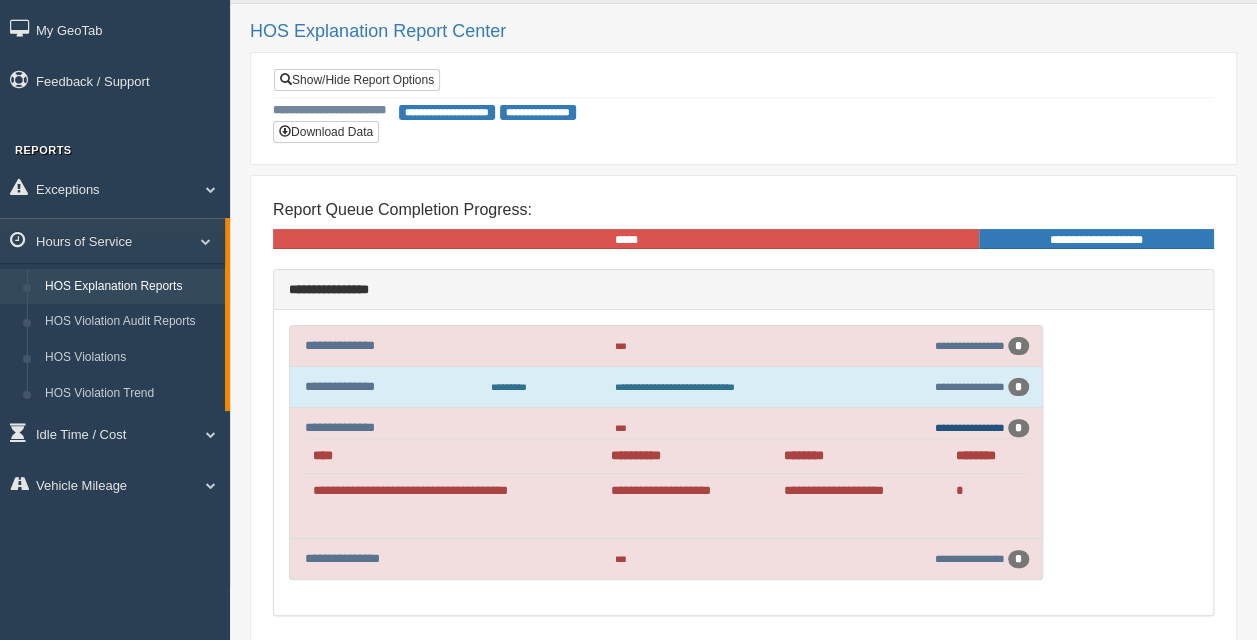 click on "**********" at bounding box center (970, 427) 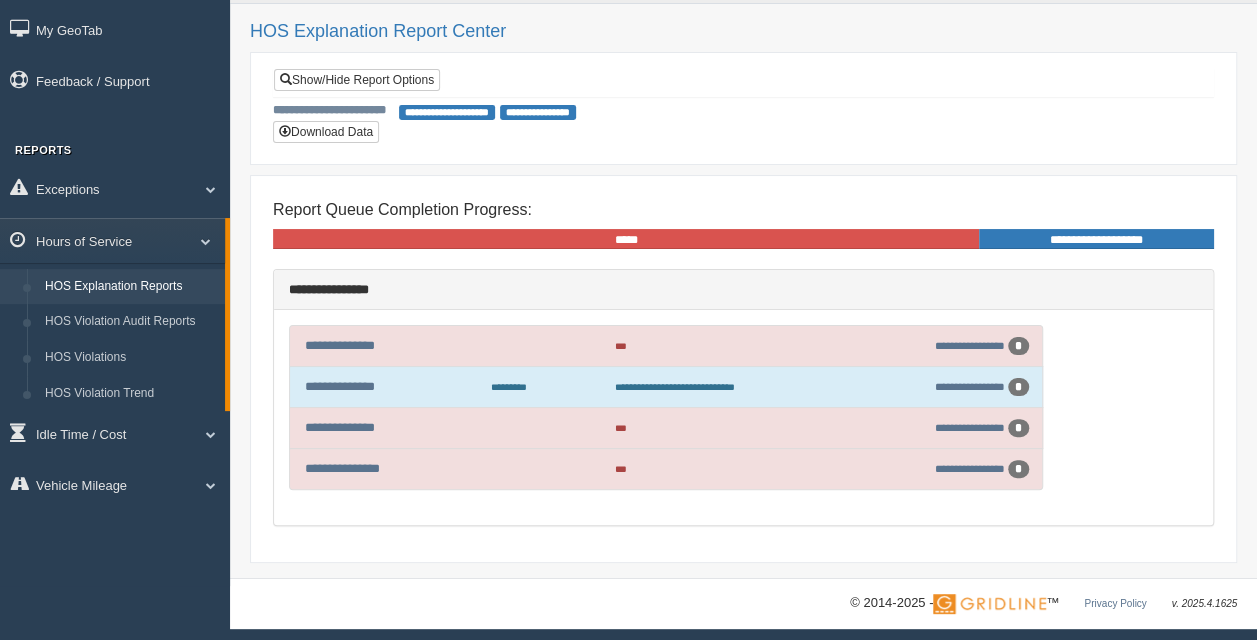 scroll, scrollTop: 0, scrollLeft: 0, axis: both 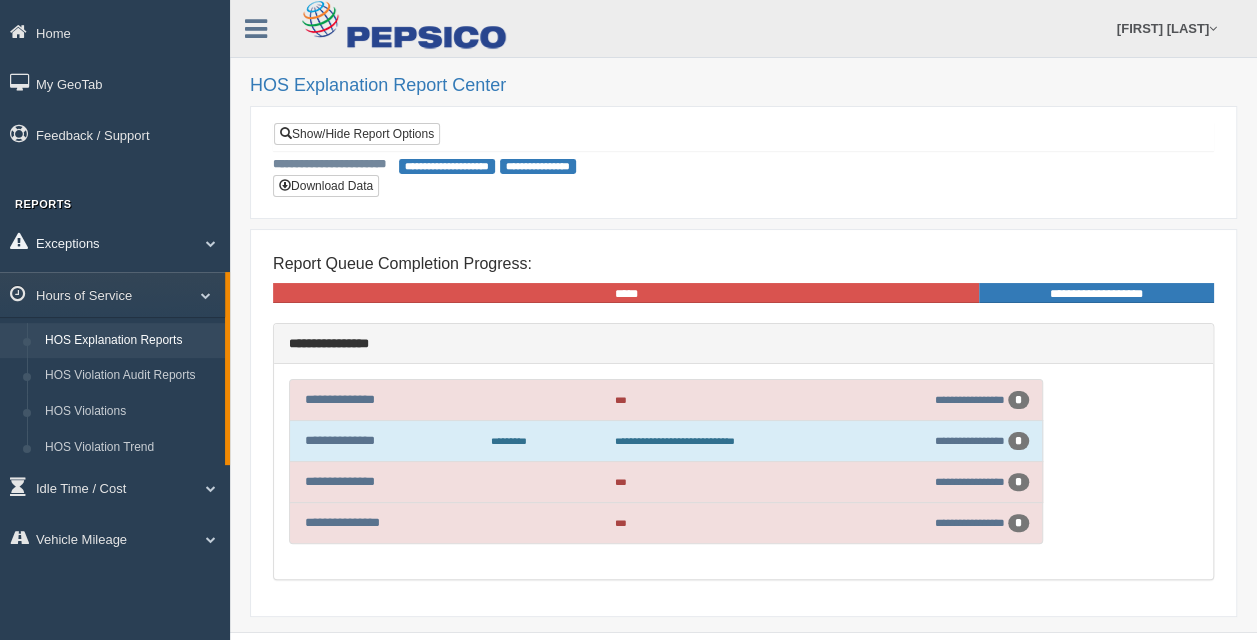 click at bounding box center (203, 243) 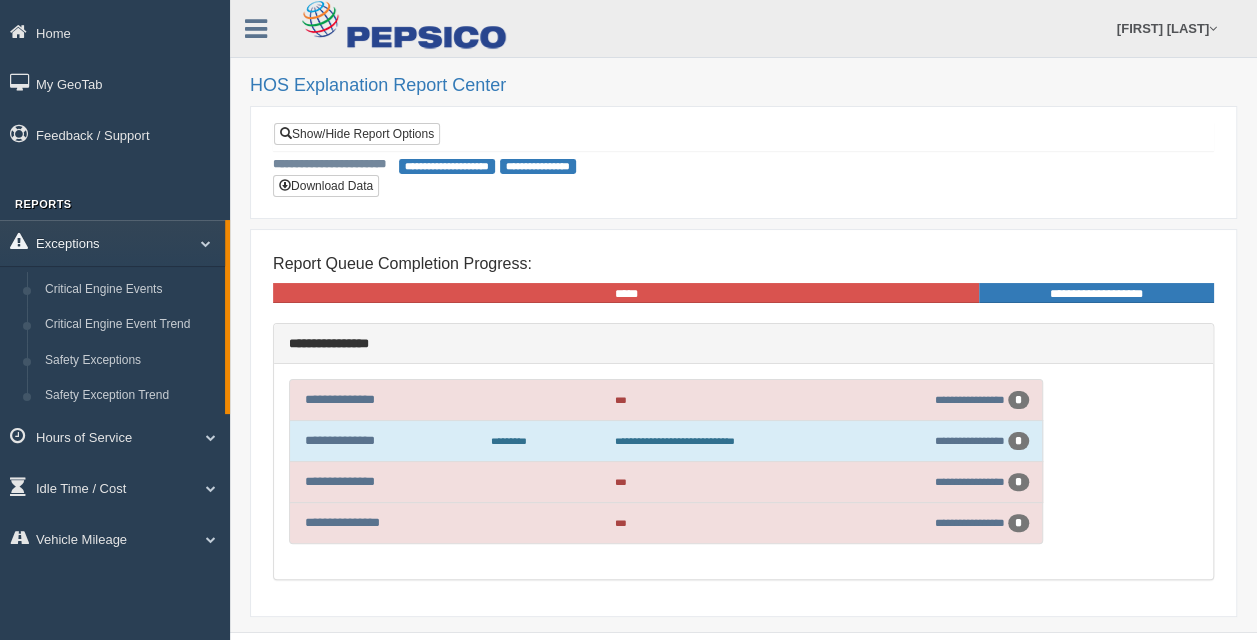 click at bounding box center (198, 243) 